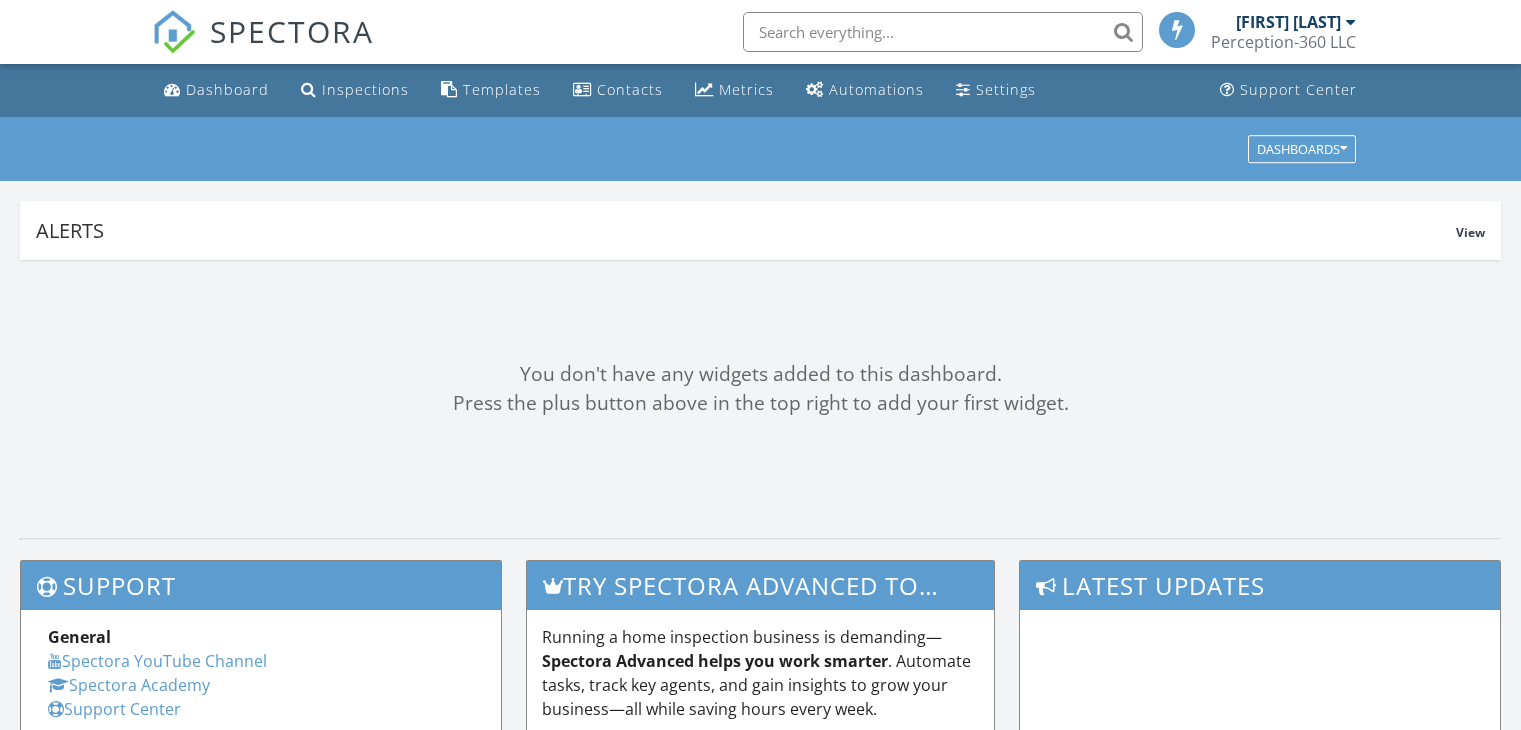 scroll, scrollTop: 0, scrollLeft: 0, axis: both 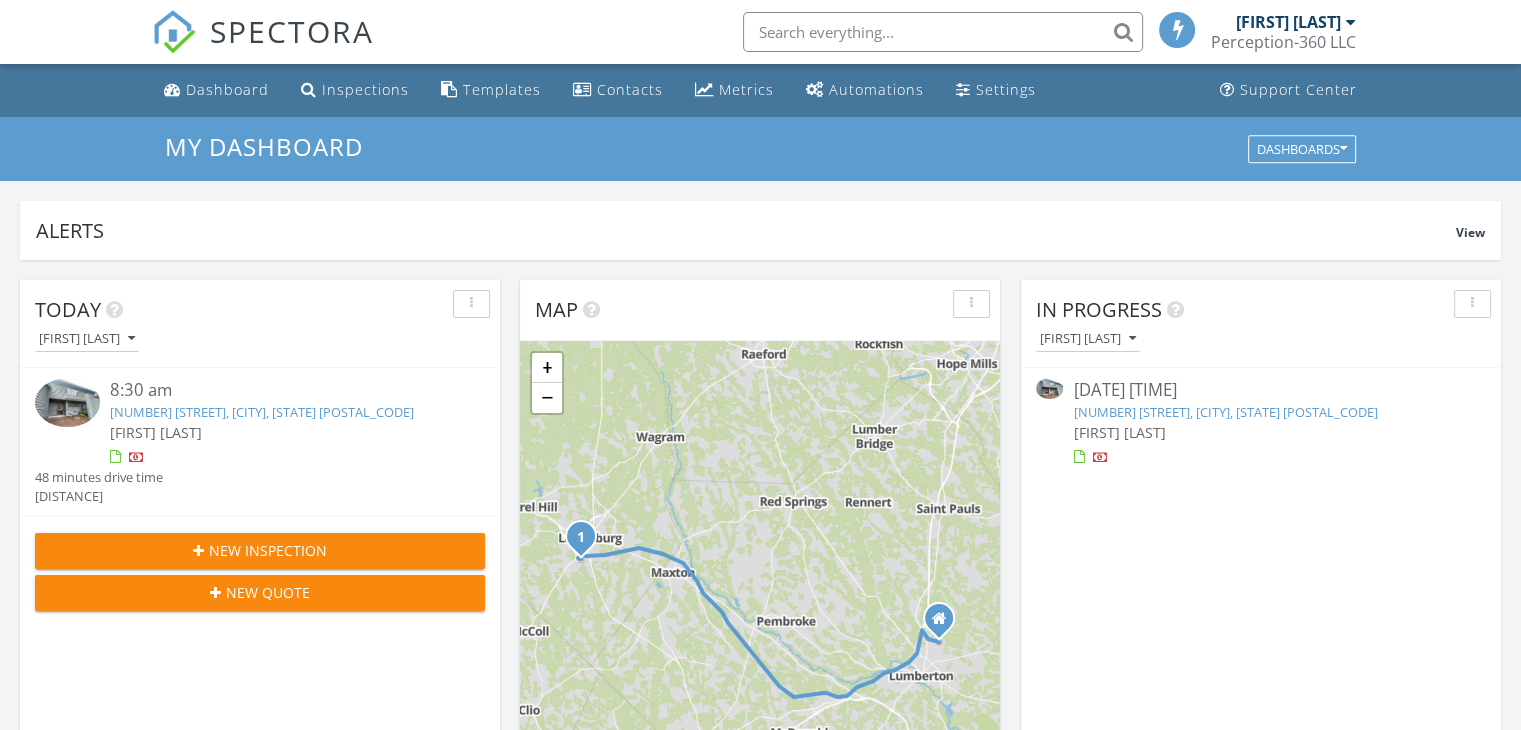 click at bounding box center [67, 402] 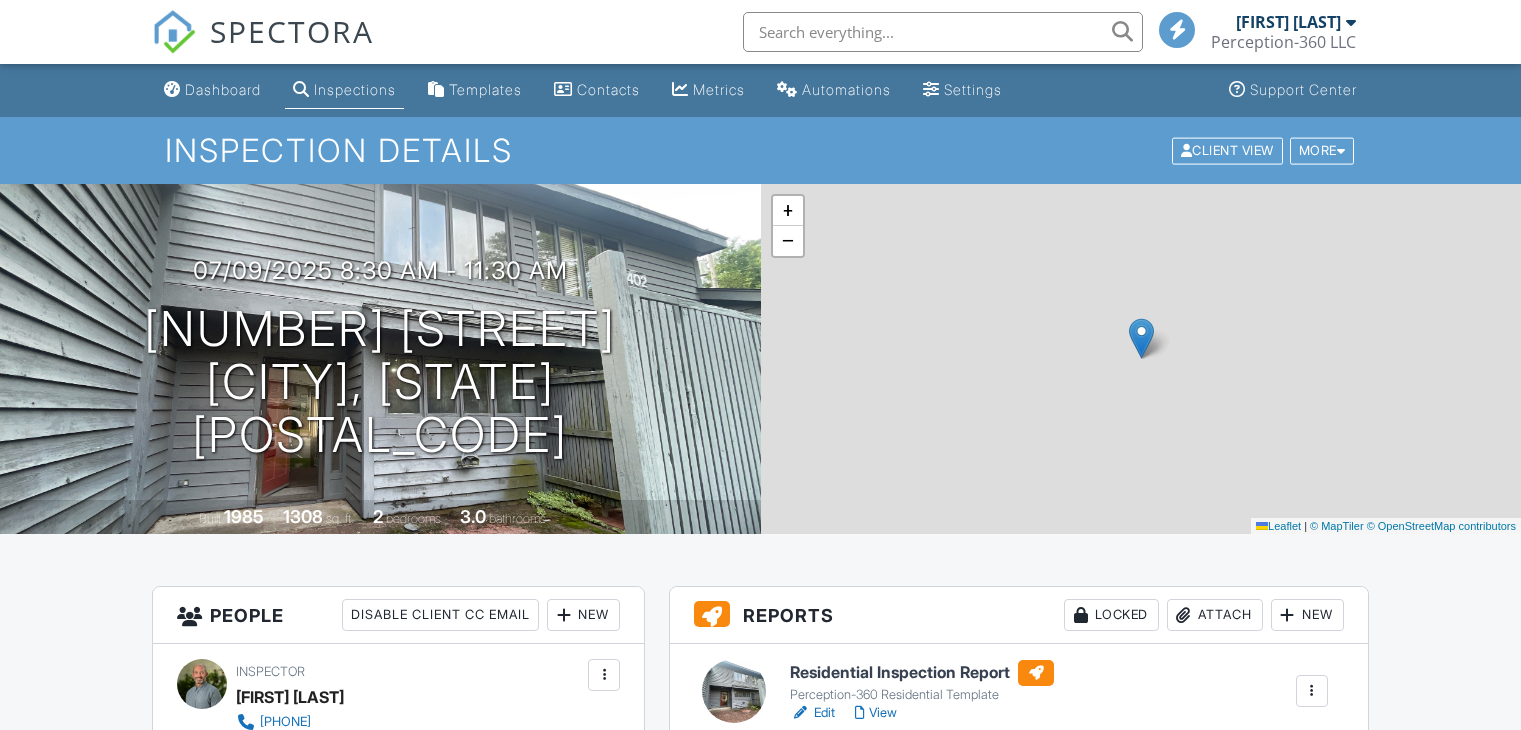 scroll, scrollTop: 0, scrollLeft: 0, axis: both 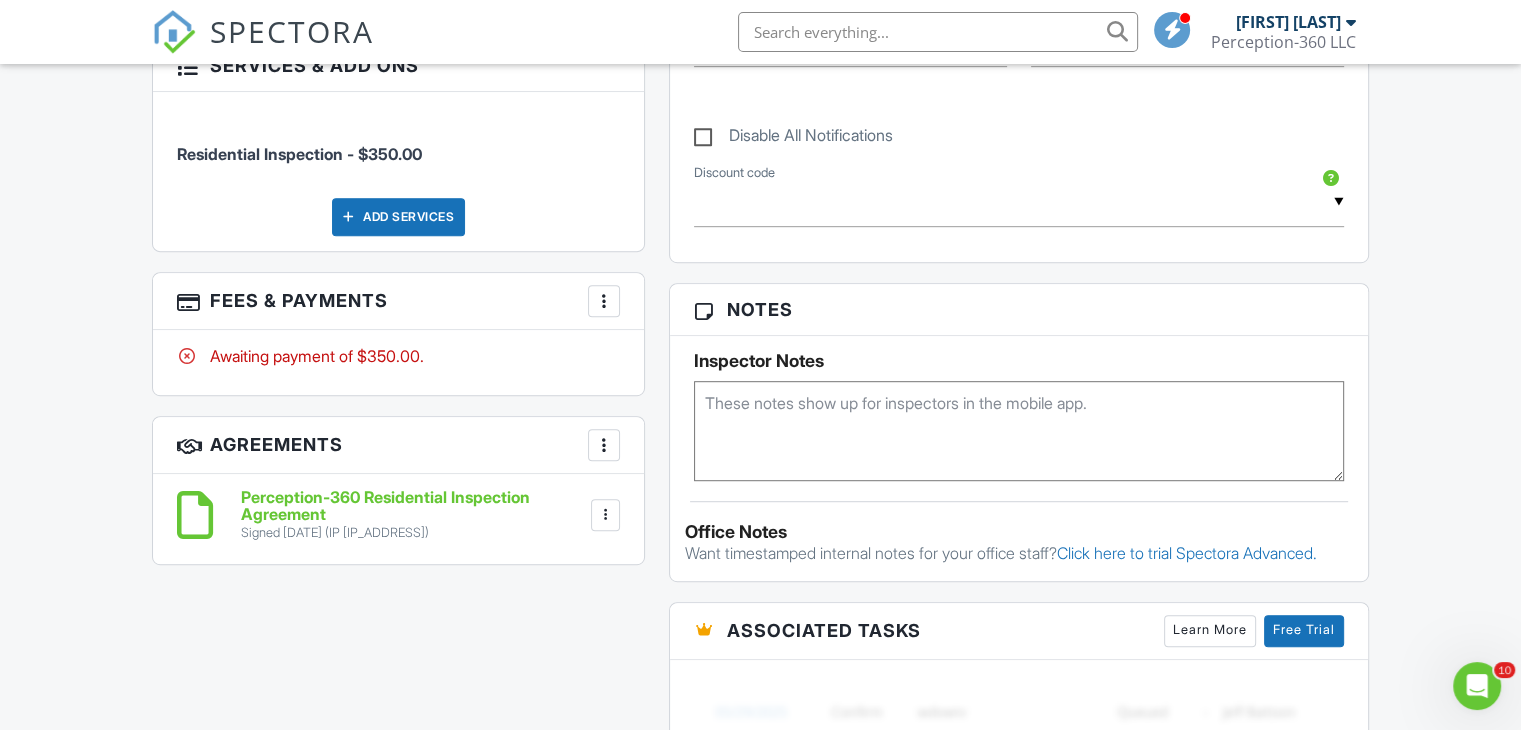 click at bounding box center [604, 301] 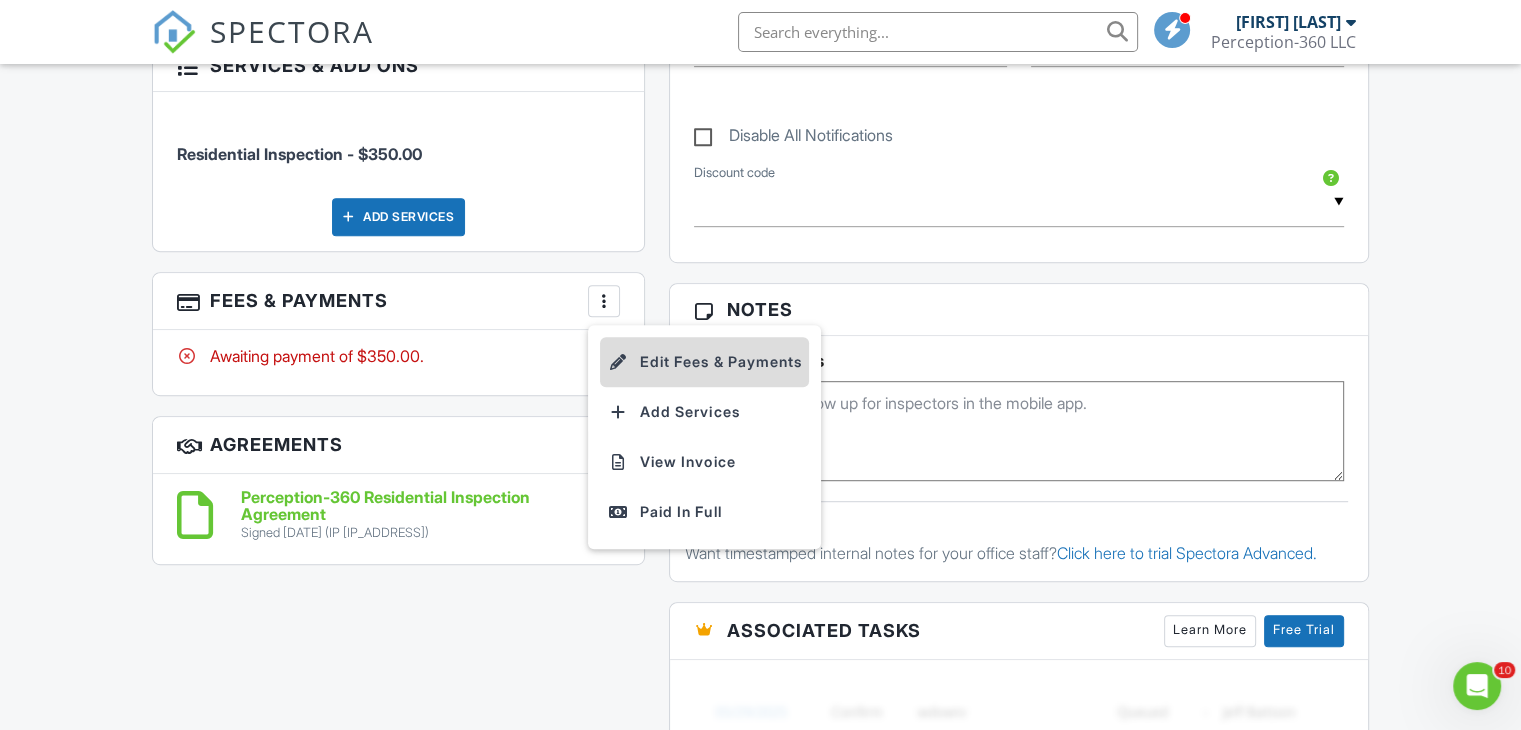 click on "Edit Fees & Payments" at bounding box center (704, 362) 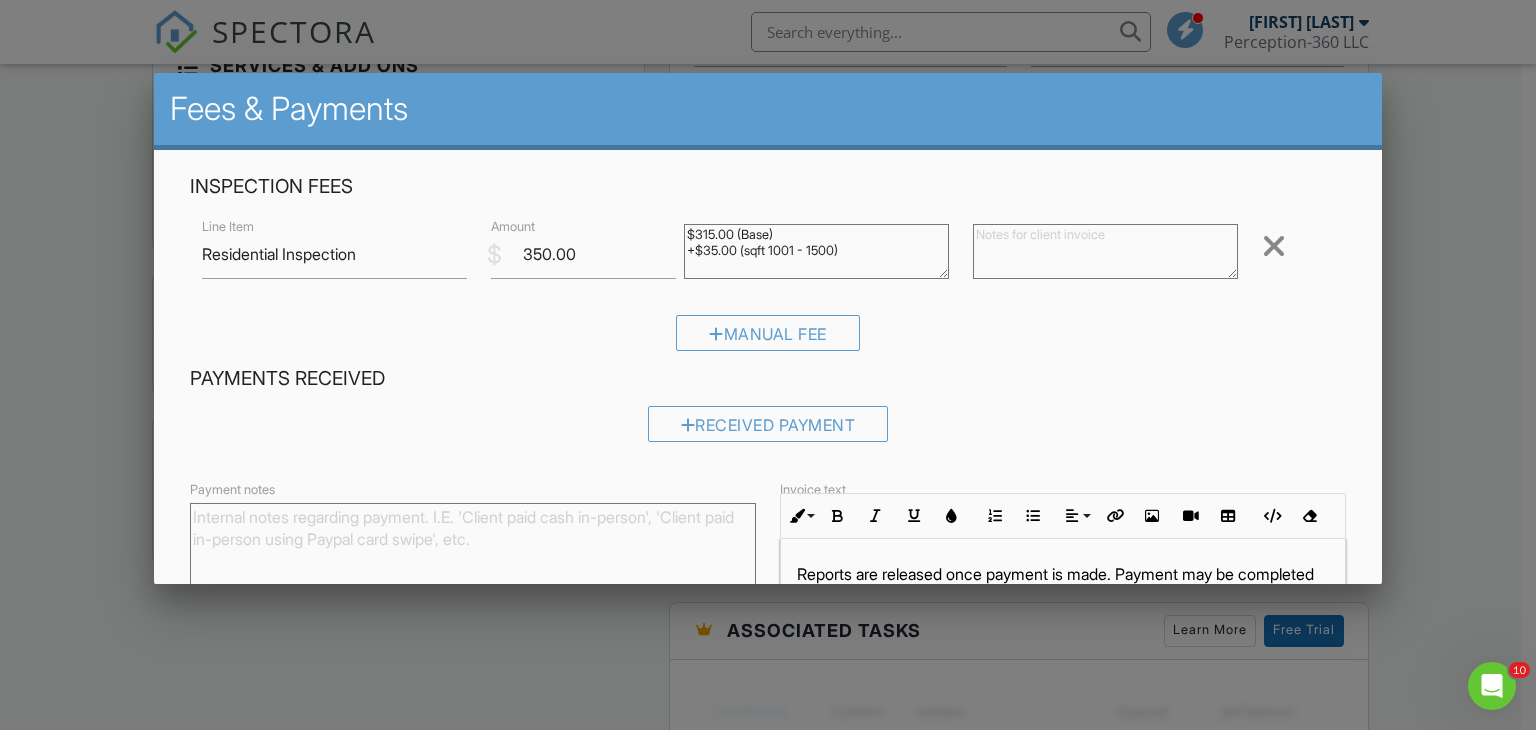click on "$315.00 (Base)
+$35.00 (sqft 1001 - 1500)" at bounding box center [816, 251] 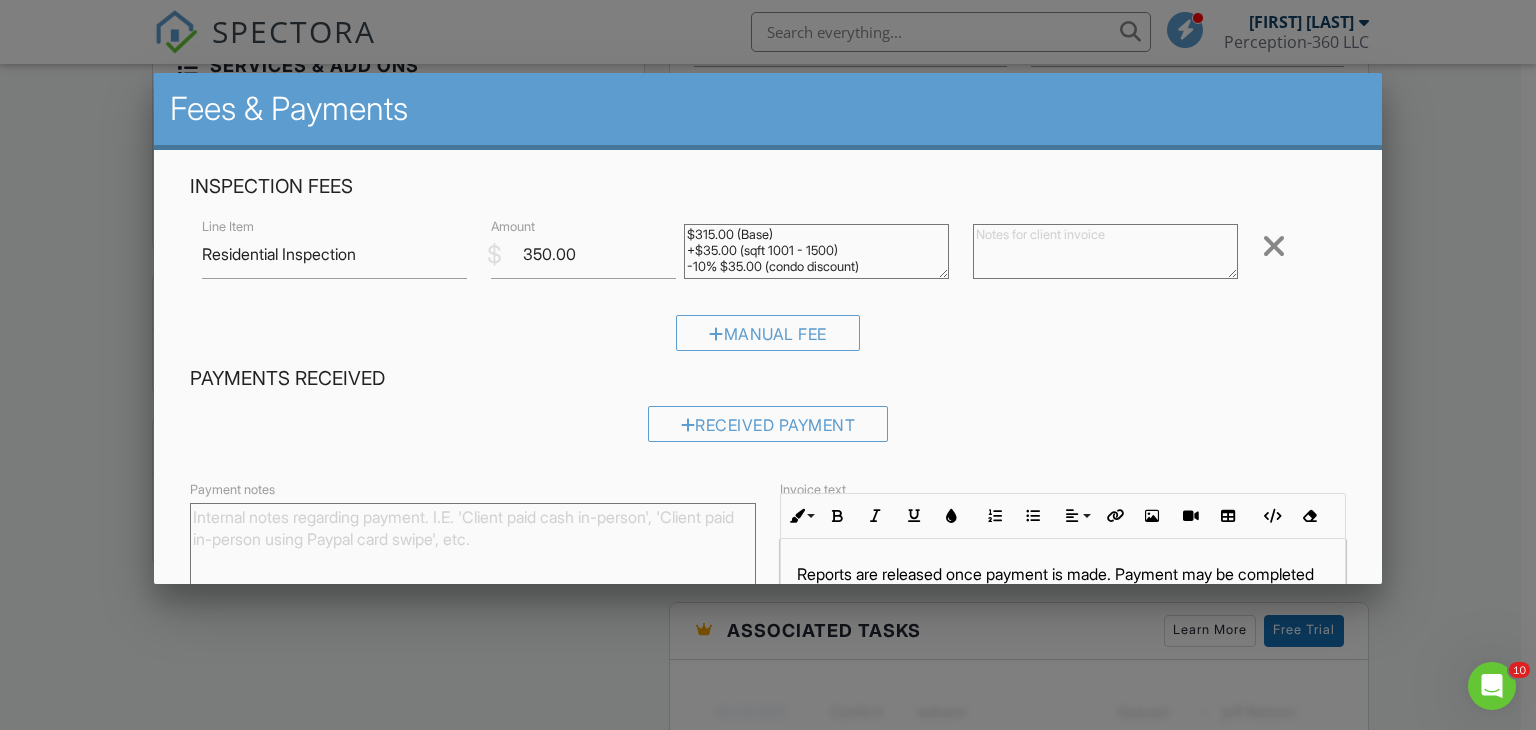 type on "$315.00 (Base)
+$35.00 (sqft 1001 - 1500)
-10% $35.00 (condo discount)" 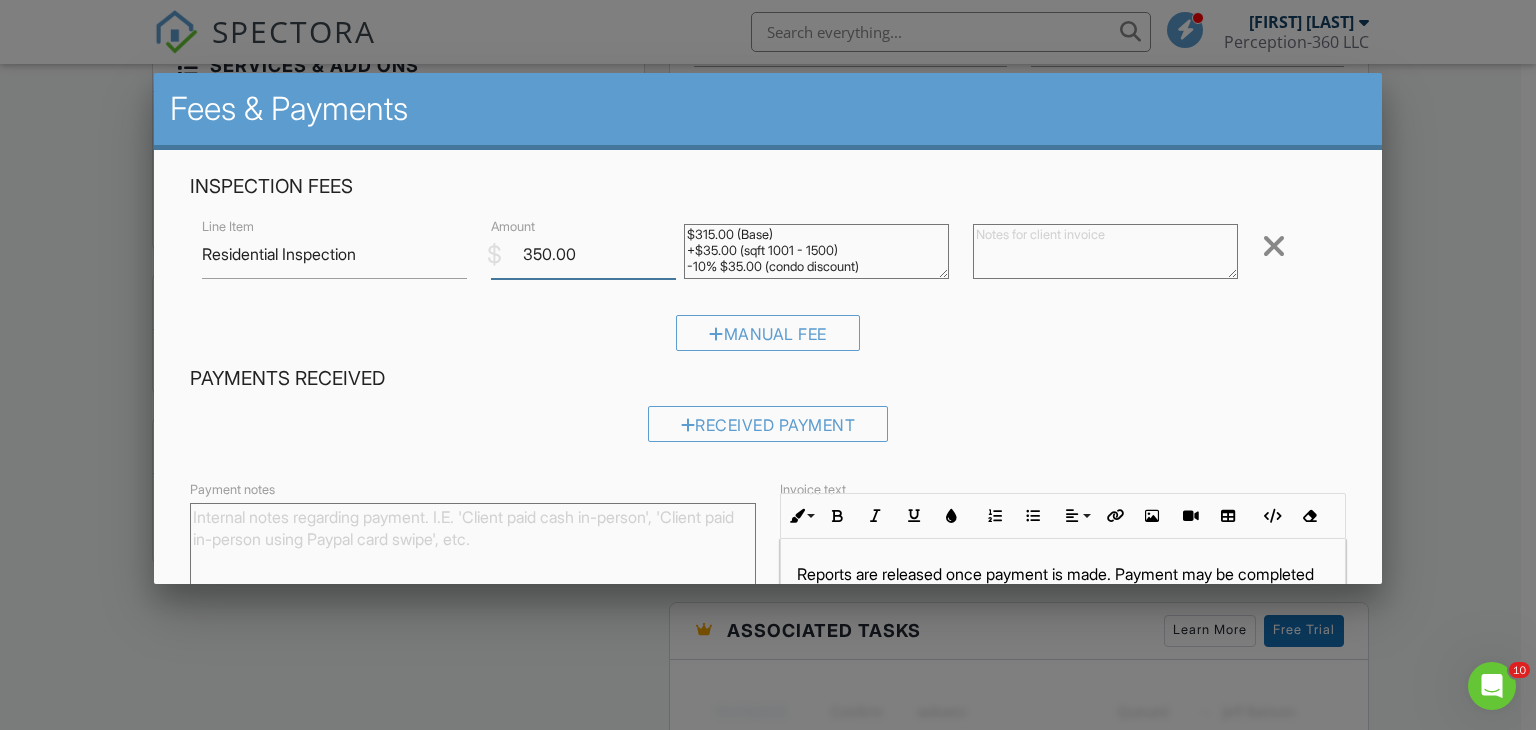 click on "350.00" at bounding box center (583, 254) 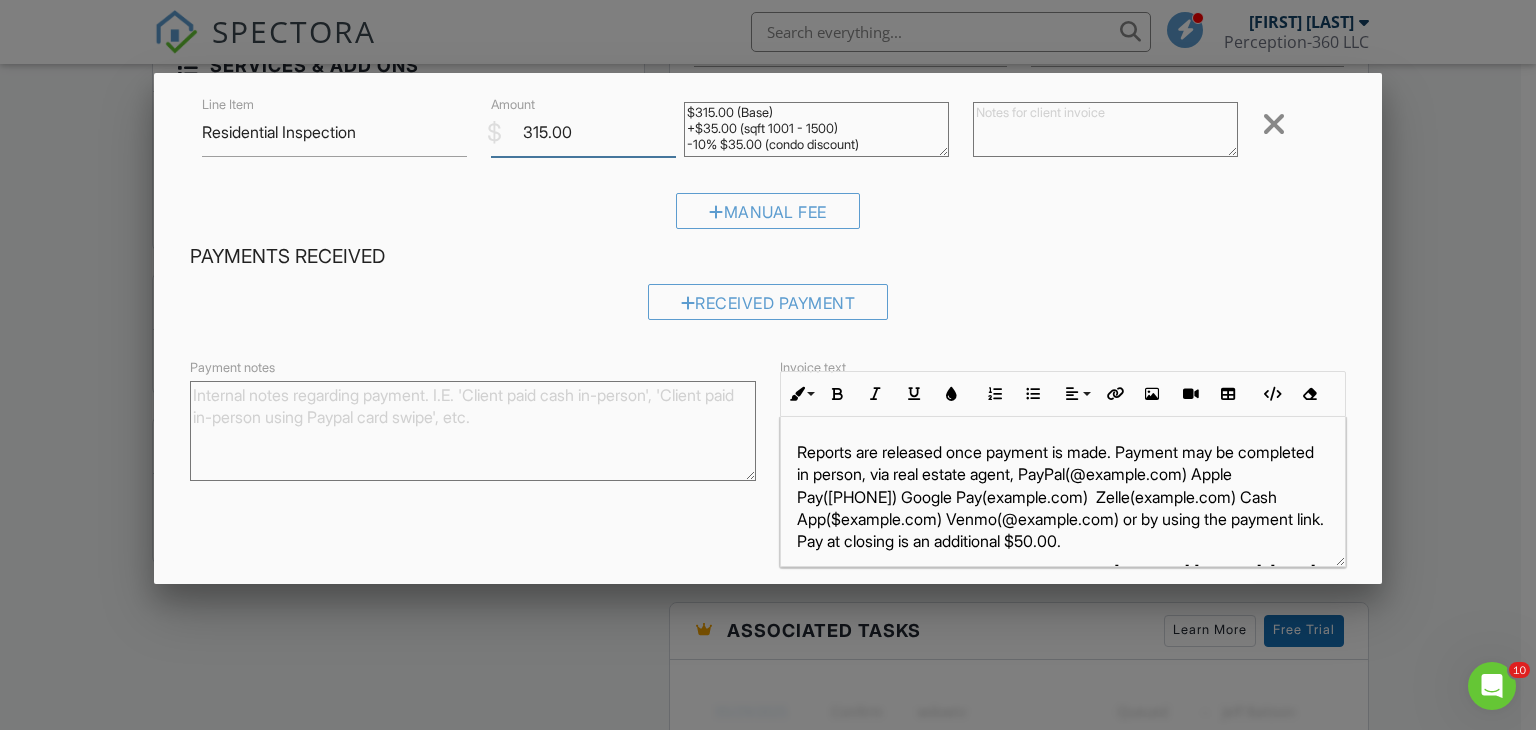 scroll, scrollTop: 199, scrollLeft: 0, axis: vertical 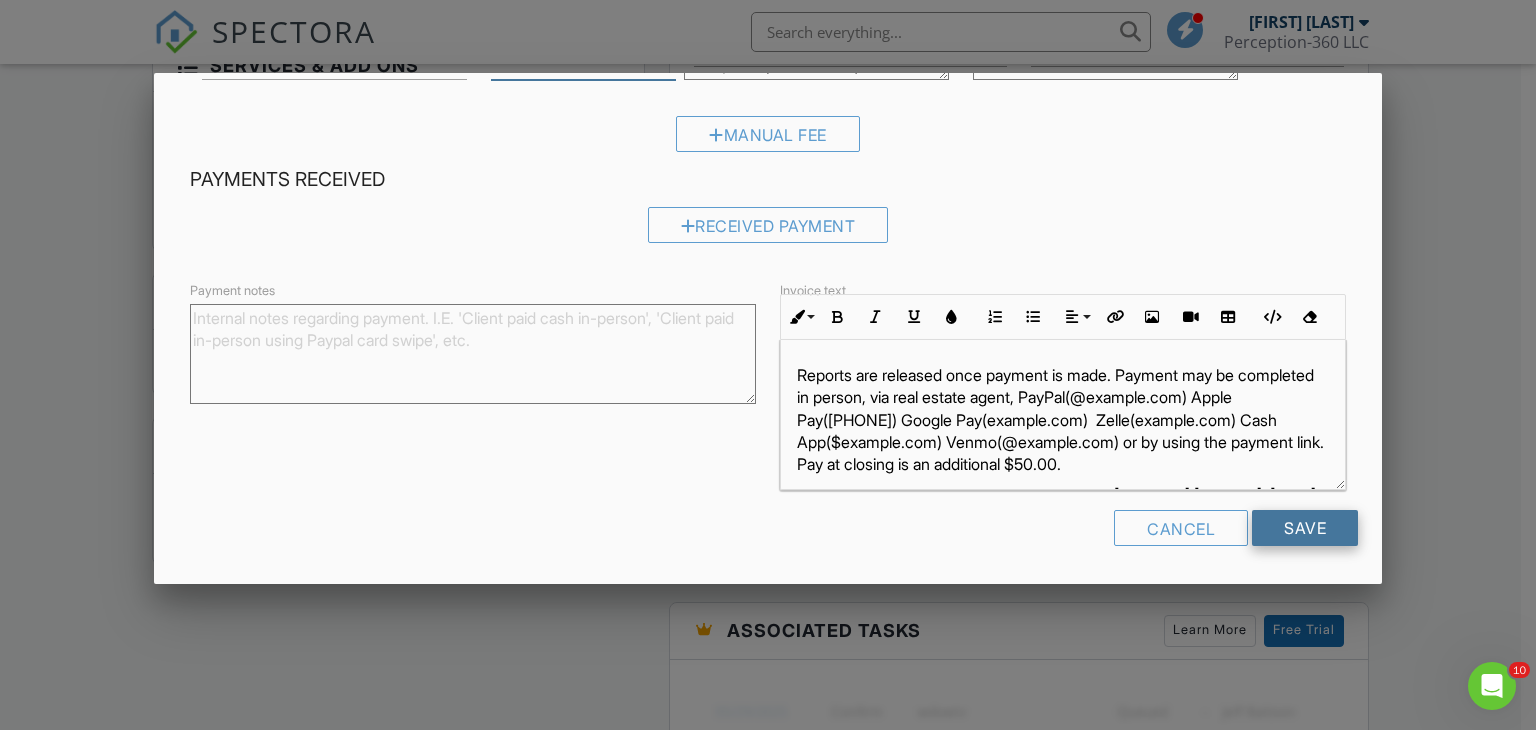 type on "315.00" 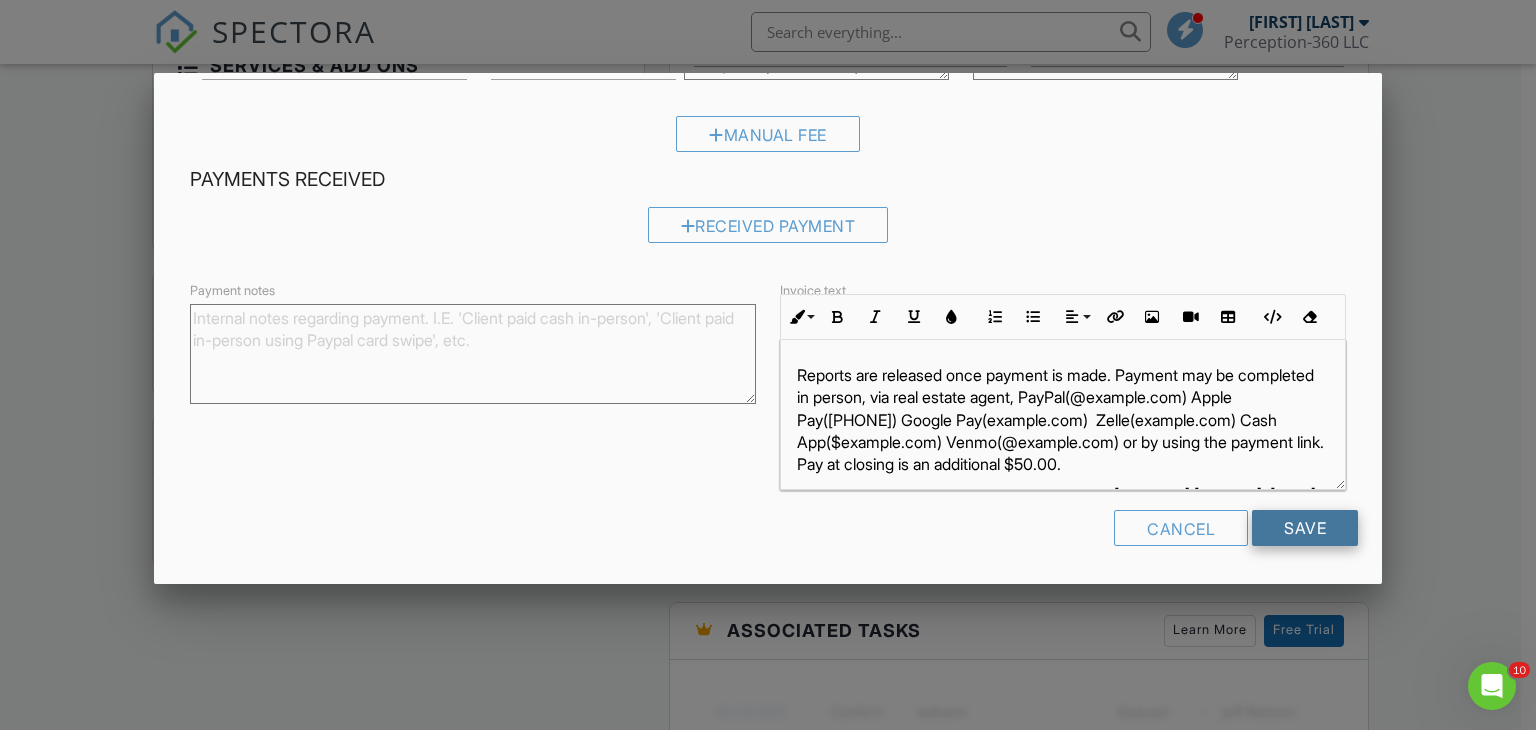 click on "Save" at bounding box center [1305, 528] 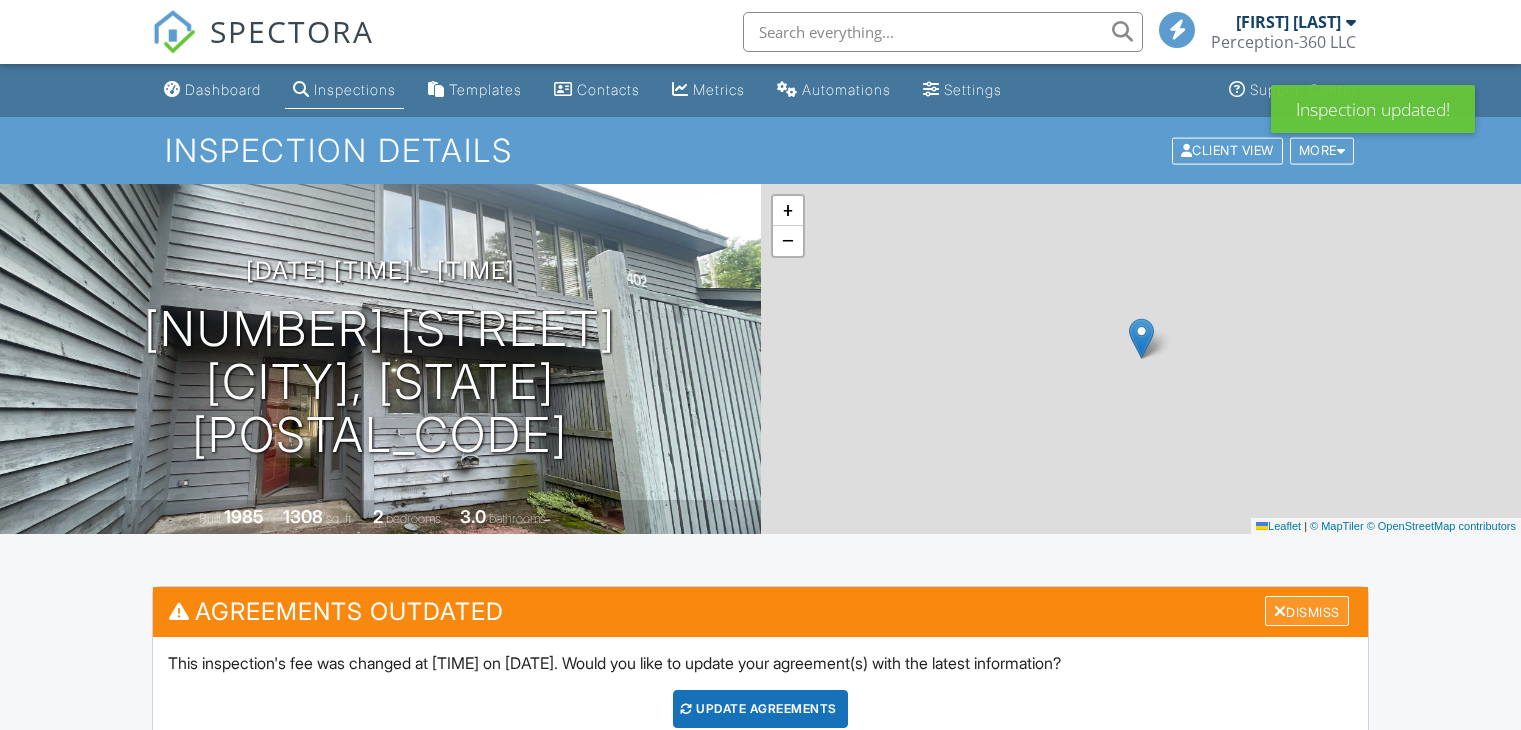 scroll, scrollTop: 0, scrollLeft: 0, axis: both 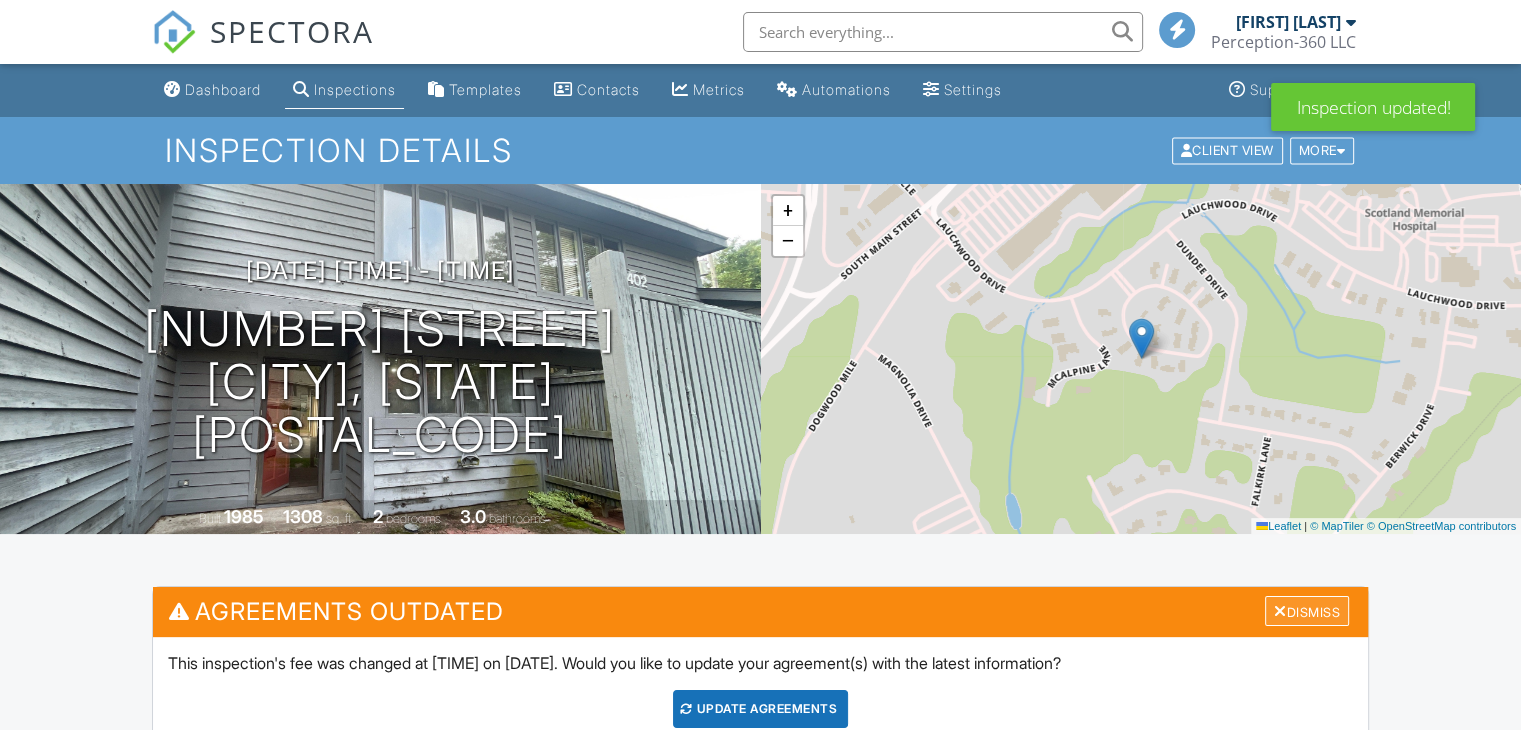 click on "Dismiss" at bounding box center [1307, 611] 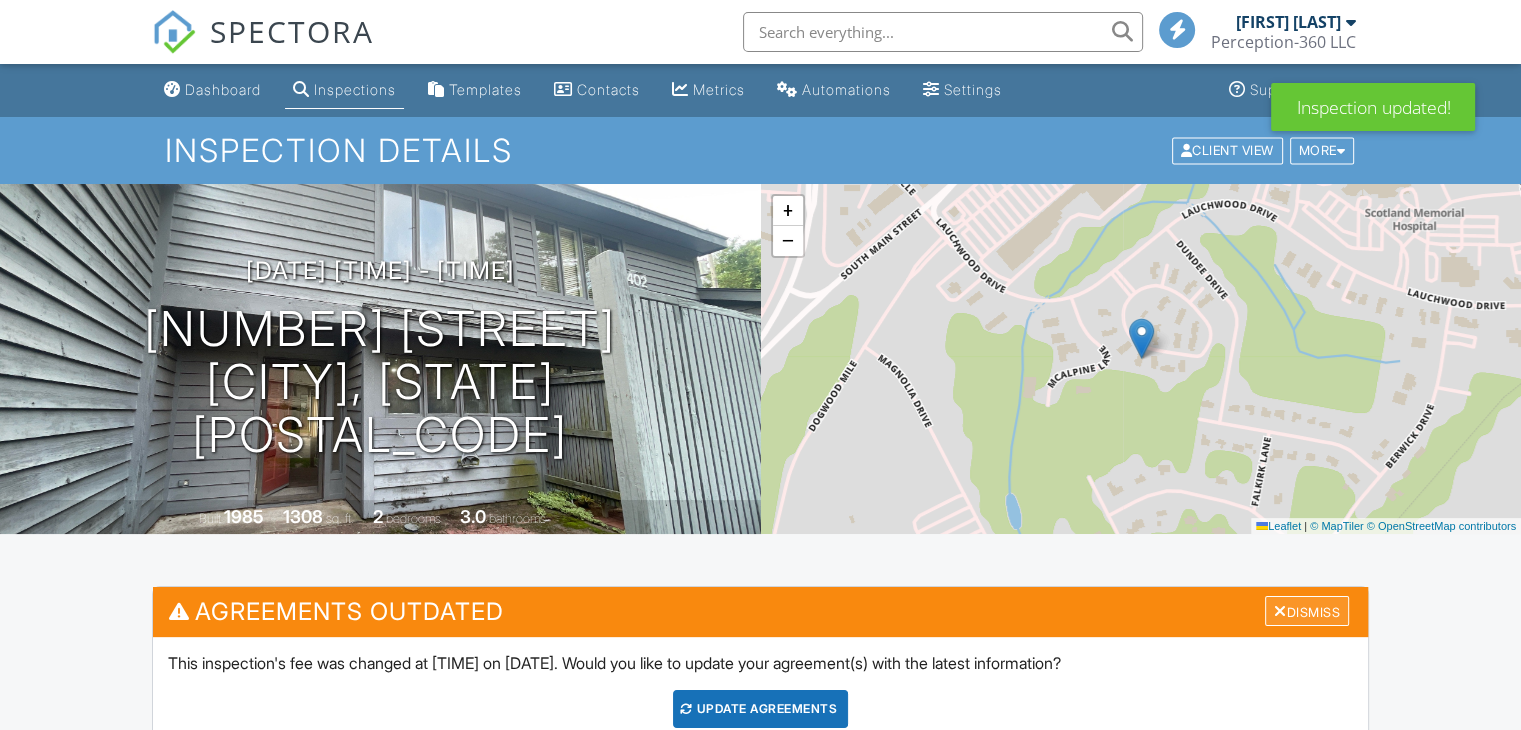 click on "Dismiss" at bounding box center (1307, 611) 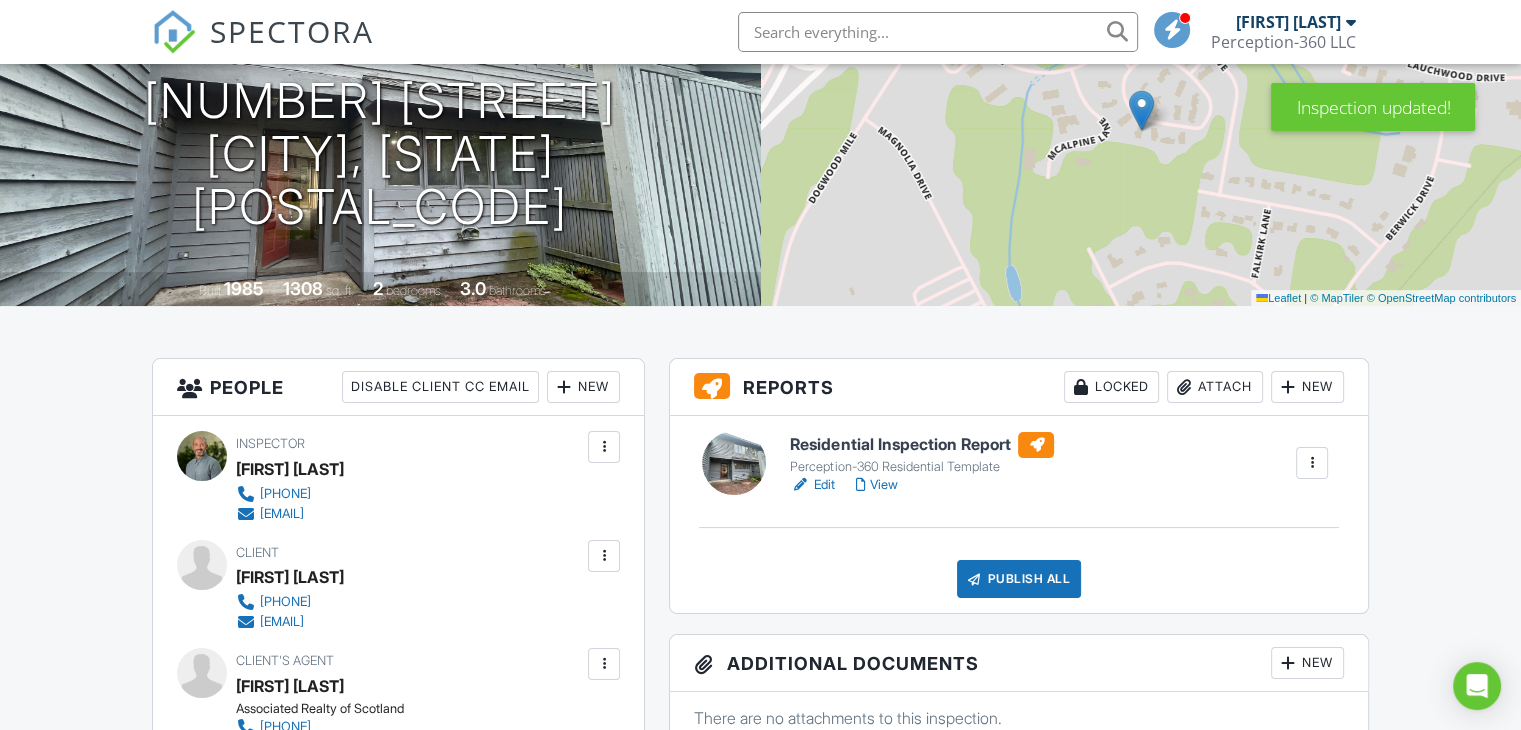 scroll, scrollTop: 236, scrollLeft: 0, axis: vertical 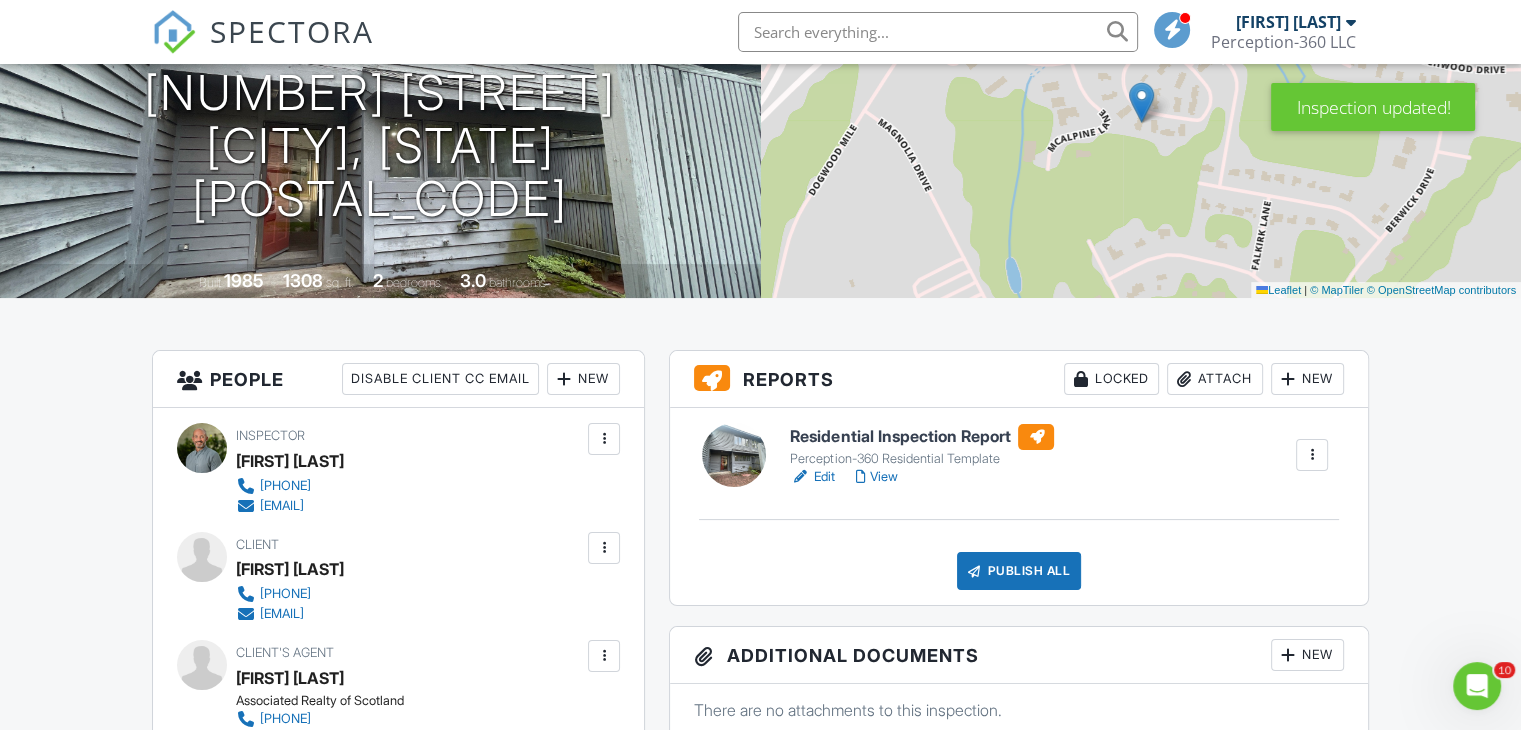 click on "Edit" at bounding box center (812, 477) 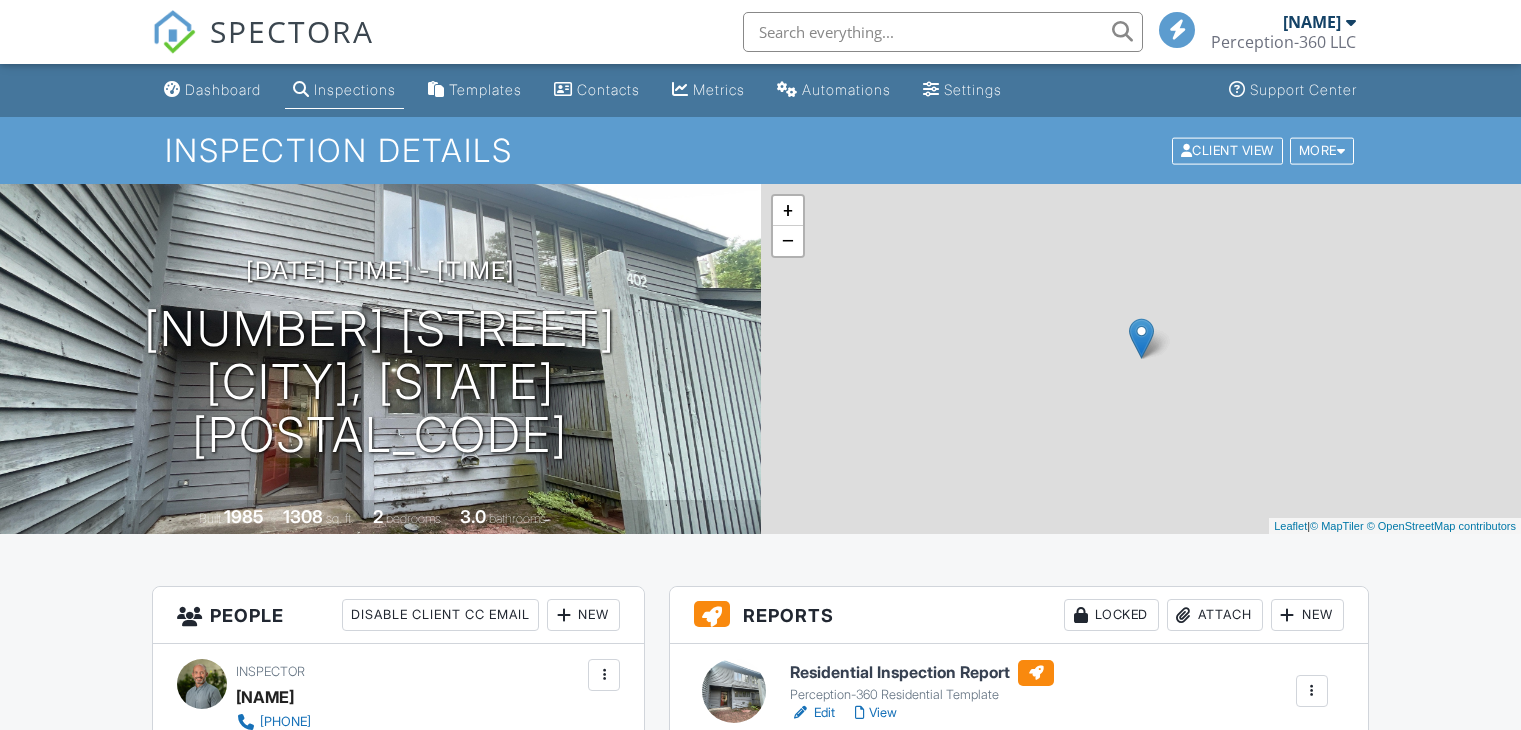 scroll, scrollTop: 0, scrollLeft: 0, axis: both 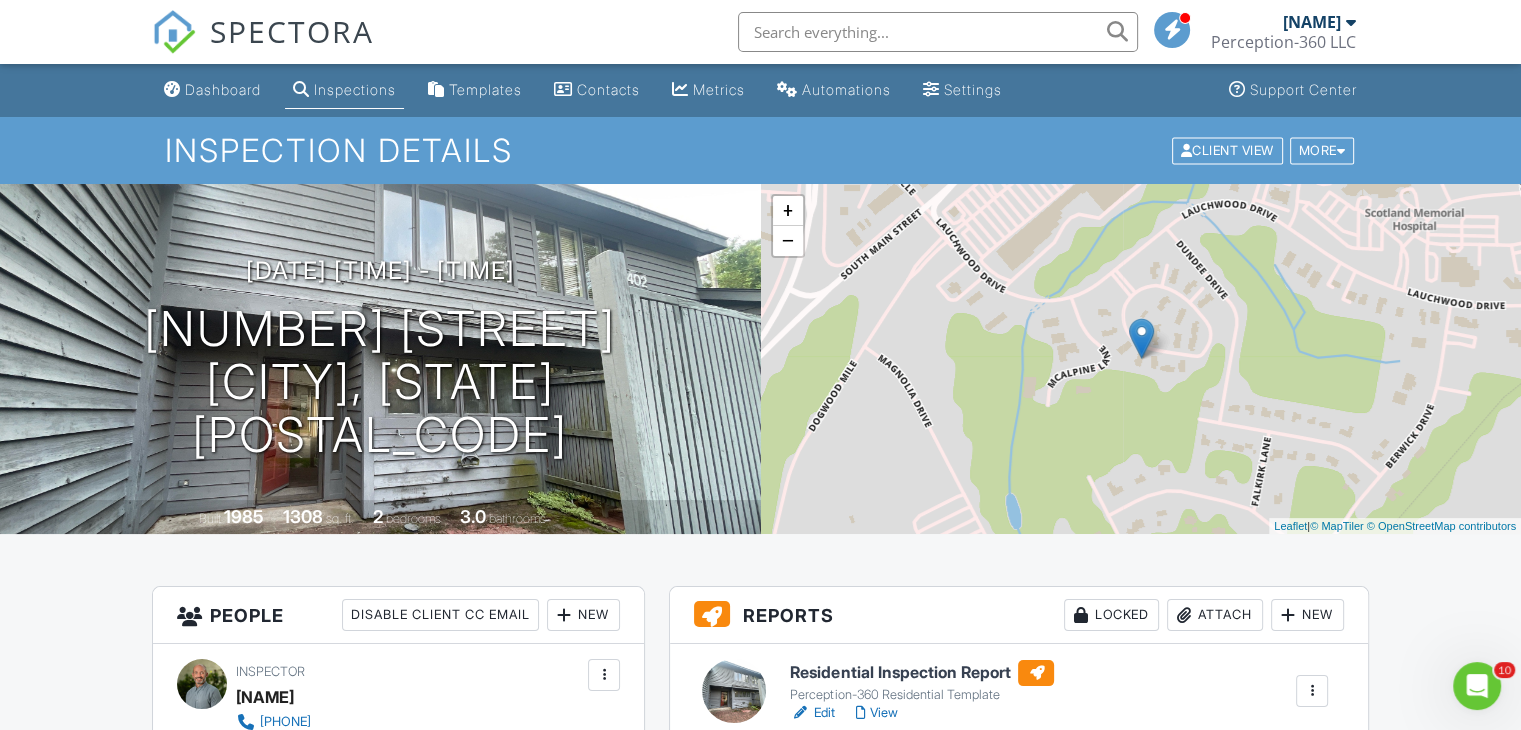 drag, startPoint x: 0, startPoint y: 0, endPoint x: 1116, endPoint y: 53, distance: 1117.2578 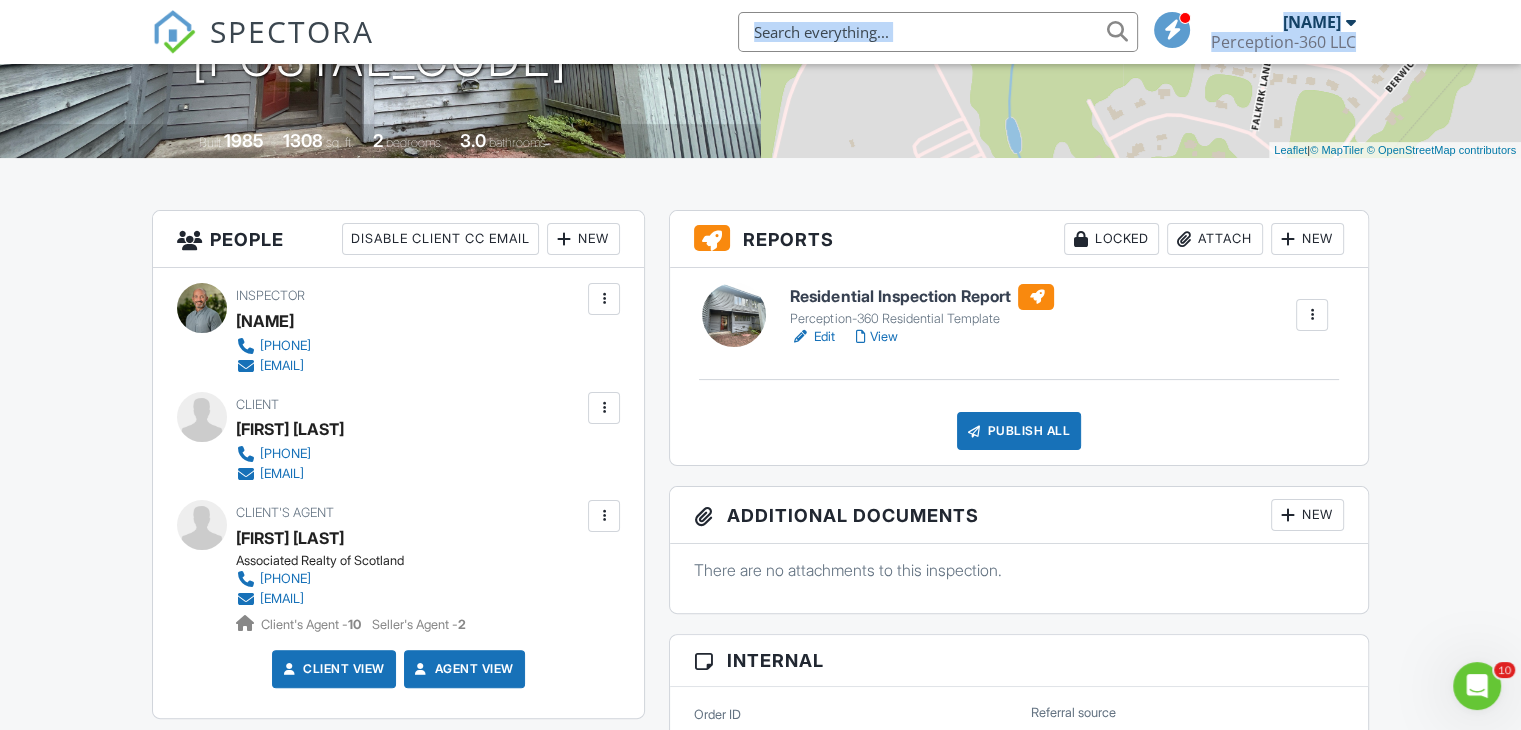 scroll, scrollTop: 0, scrollLeft: 0, axis: both 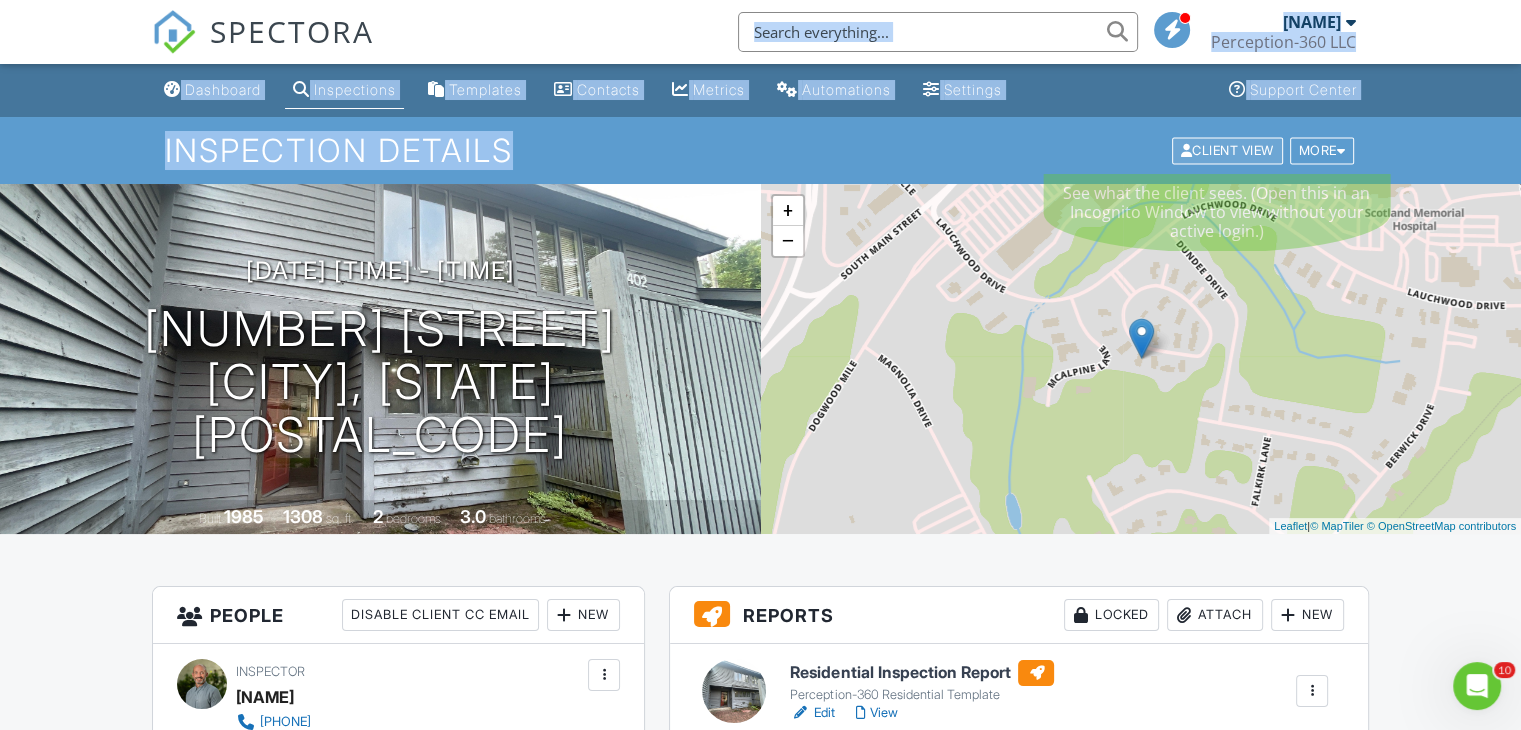 click on "Client View" at bounding box center (1227, 150) 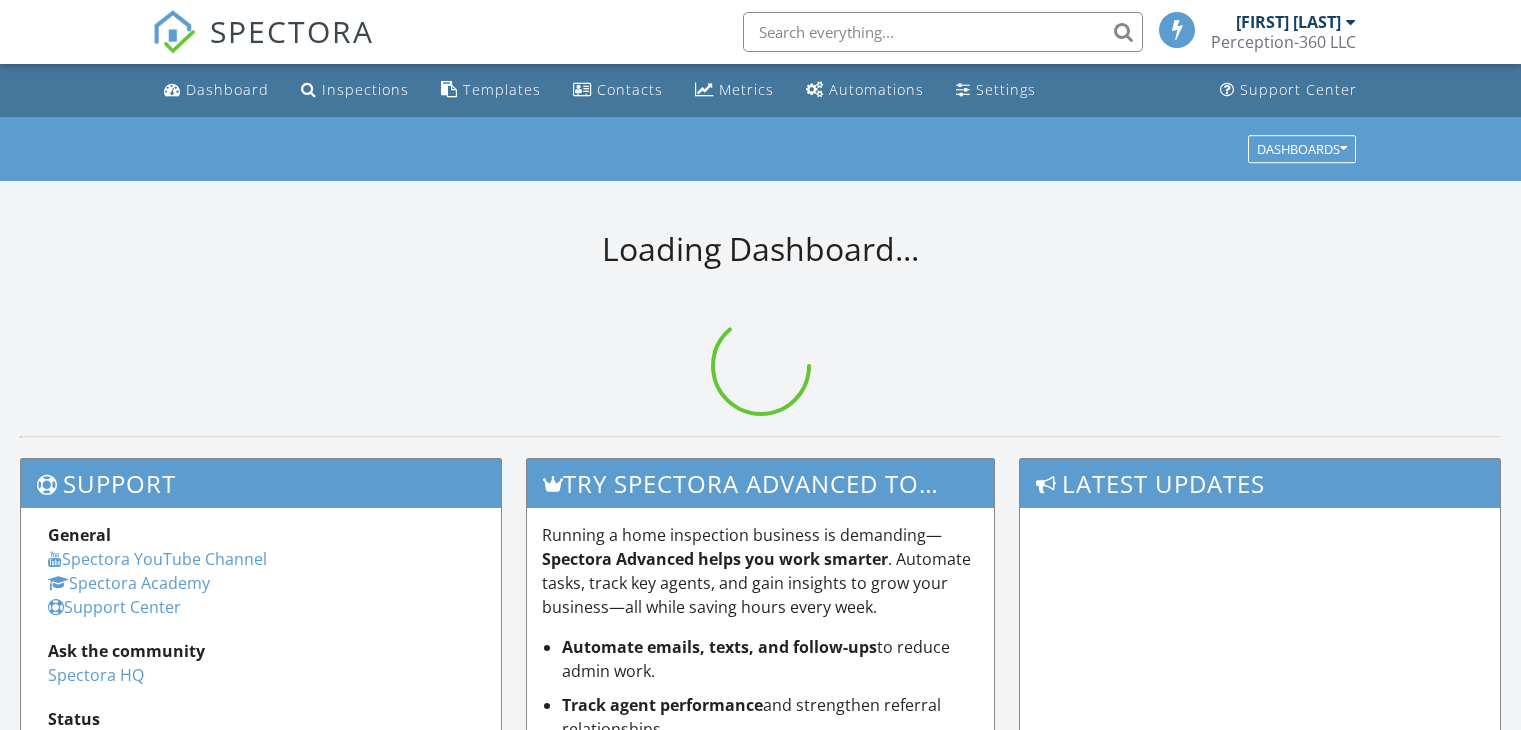 scroll, scrollTop: 0, scrollLeft: 0, axis: both 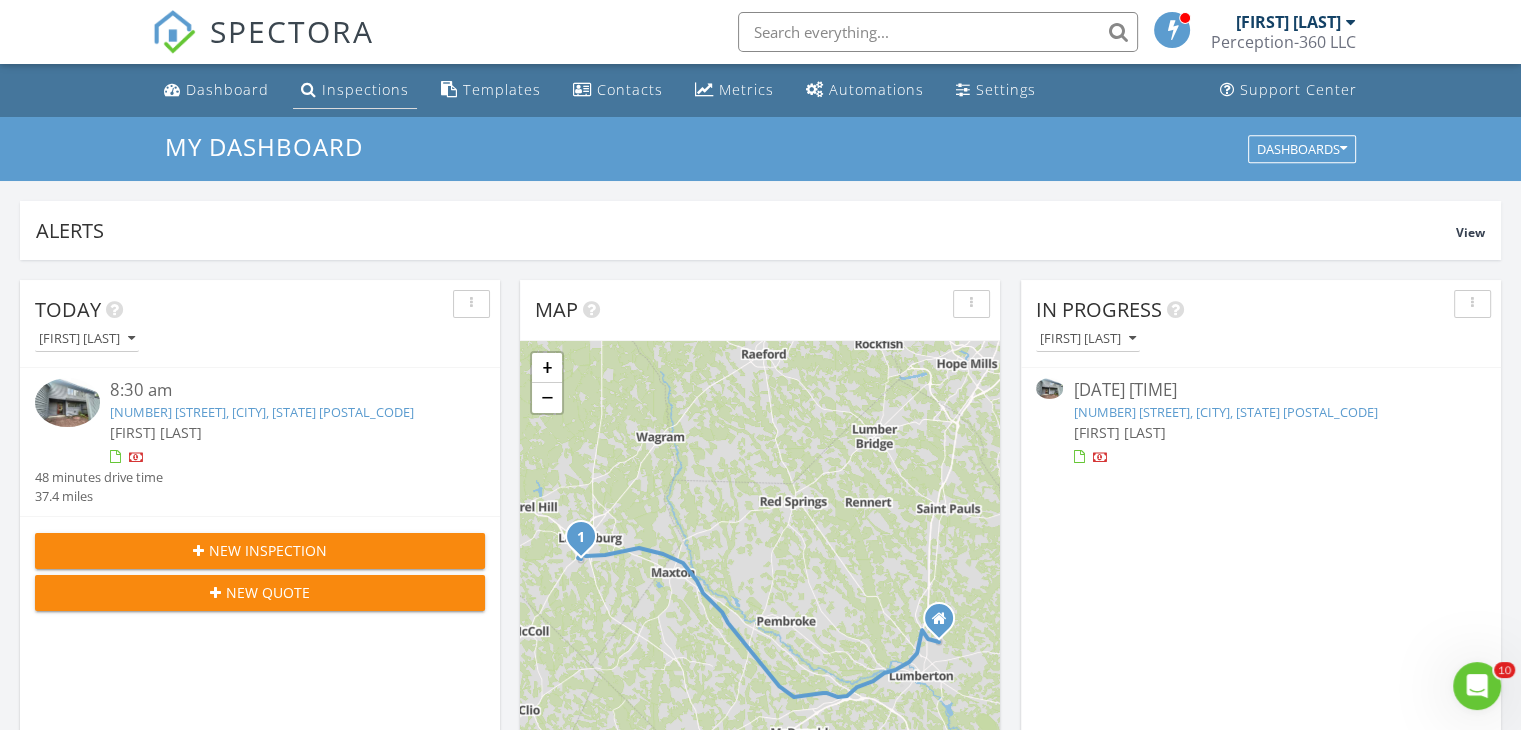 click on "Inspections" at bounding box center (365, 89) 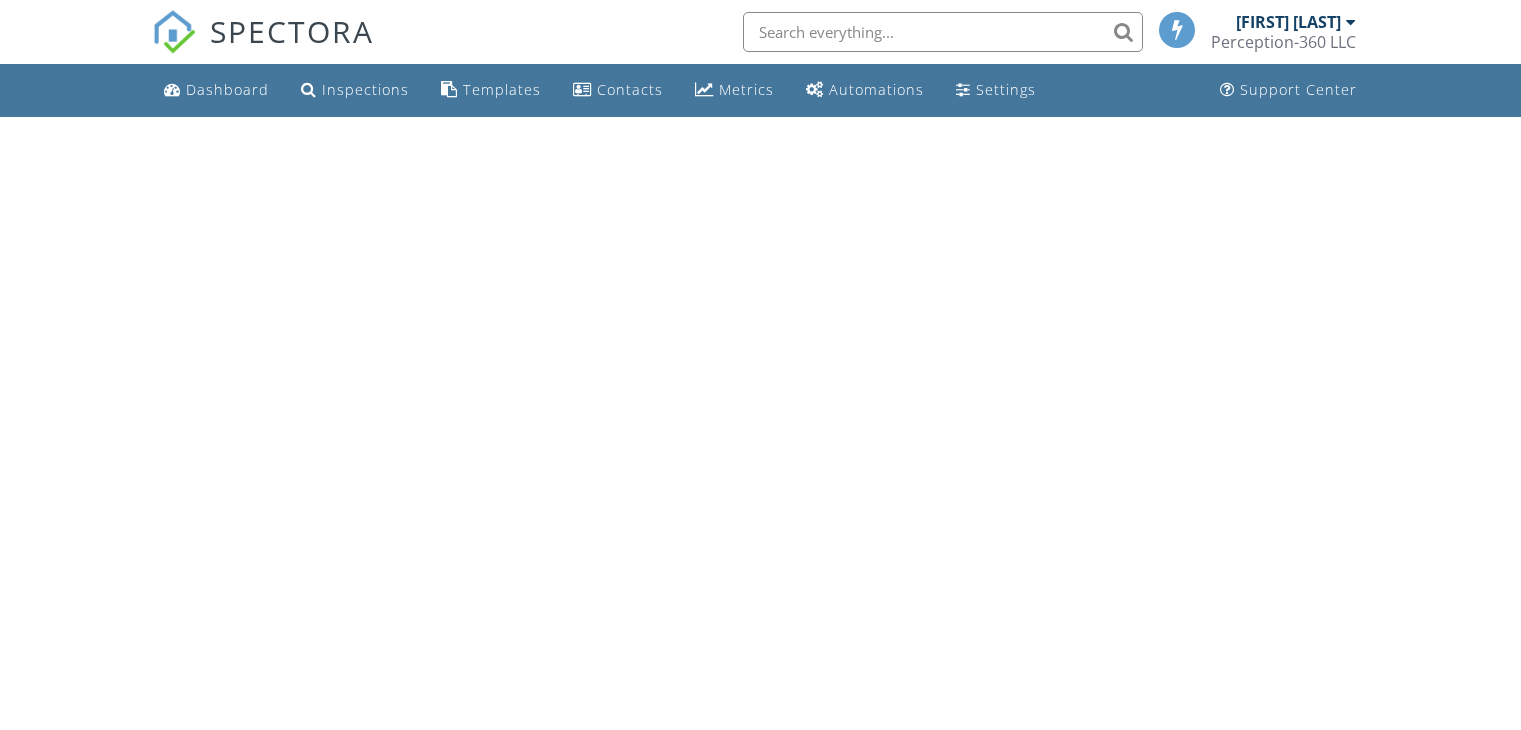 scroll, scrollTop: 0, scrollLeft: 0, axis: both 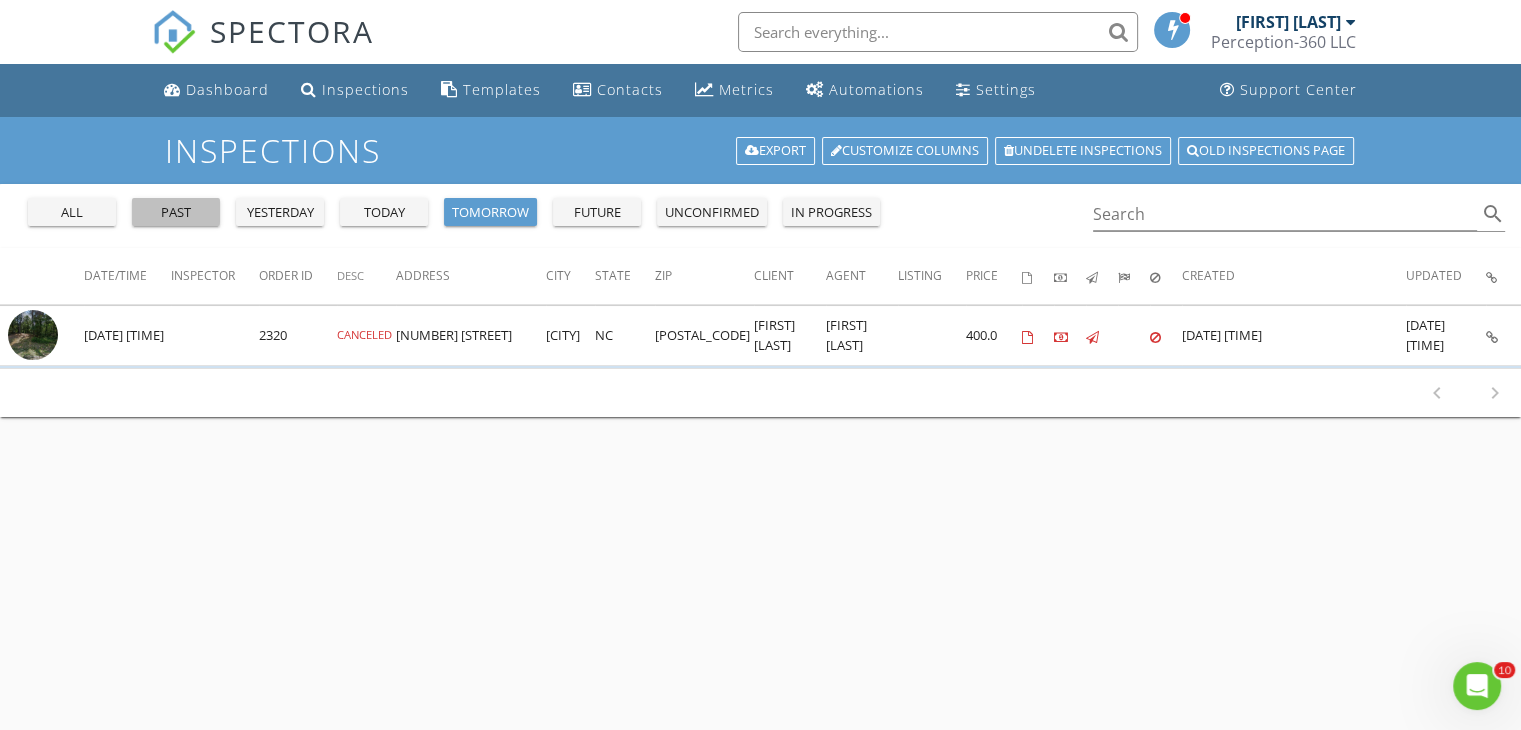 click on "past" at bounding box center (176, 212) 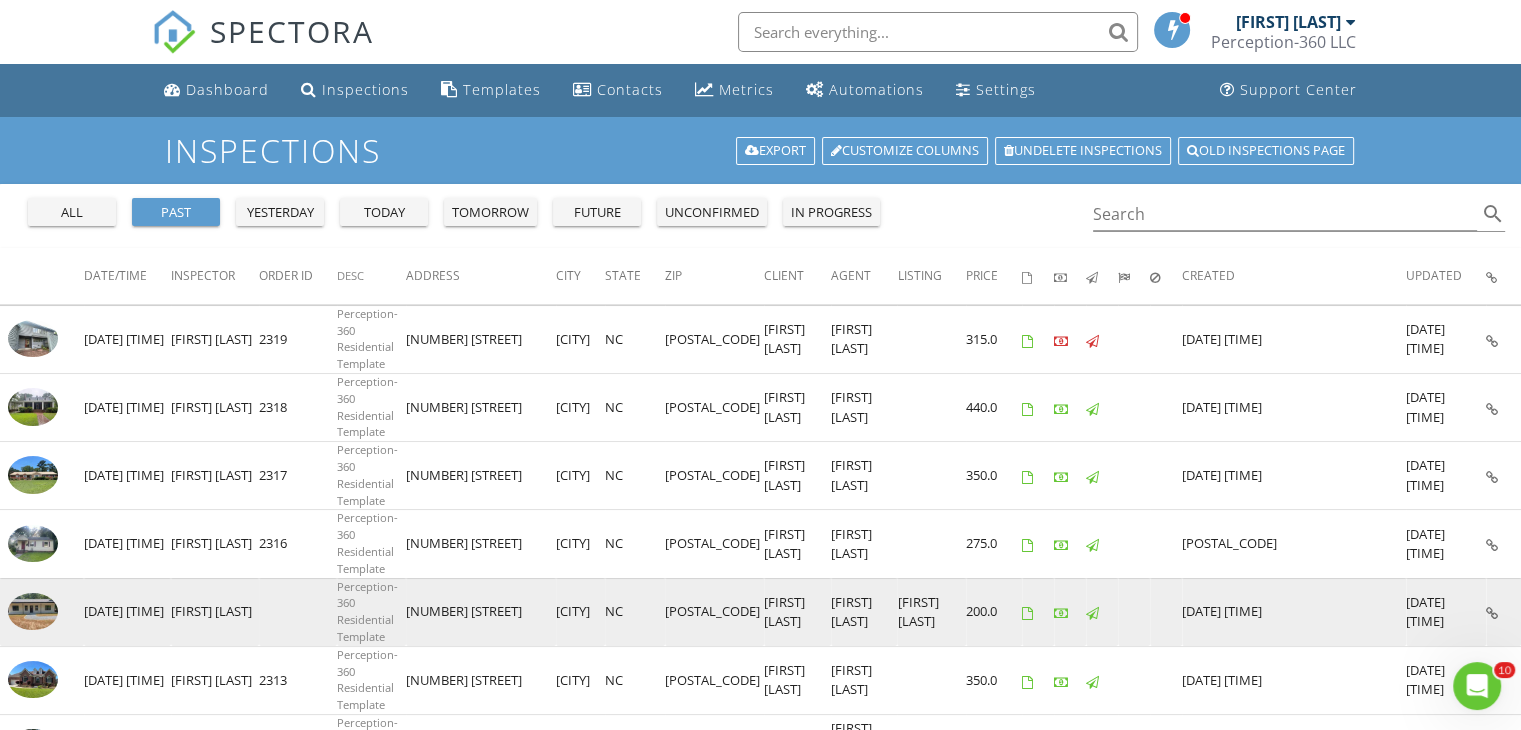 click at bounding box center [33, 612] 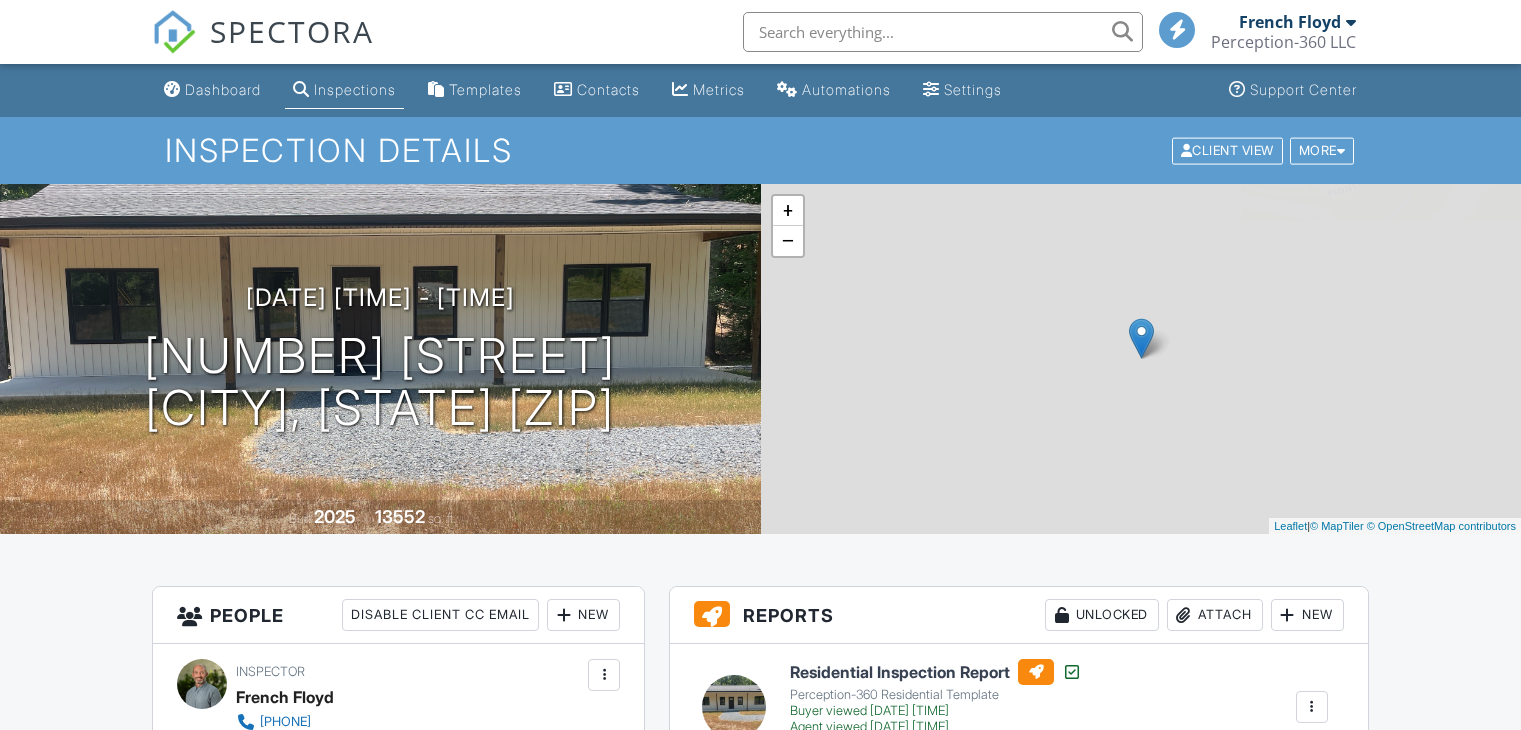 scroll, scrollTop: 260, scrollLeft: 0, axis: vertical 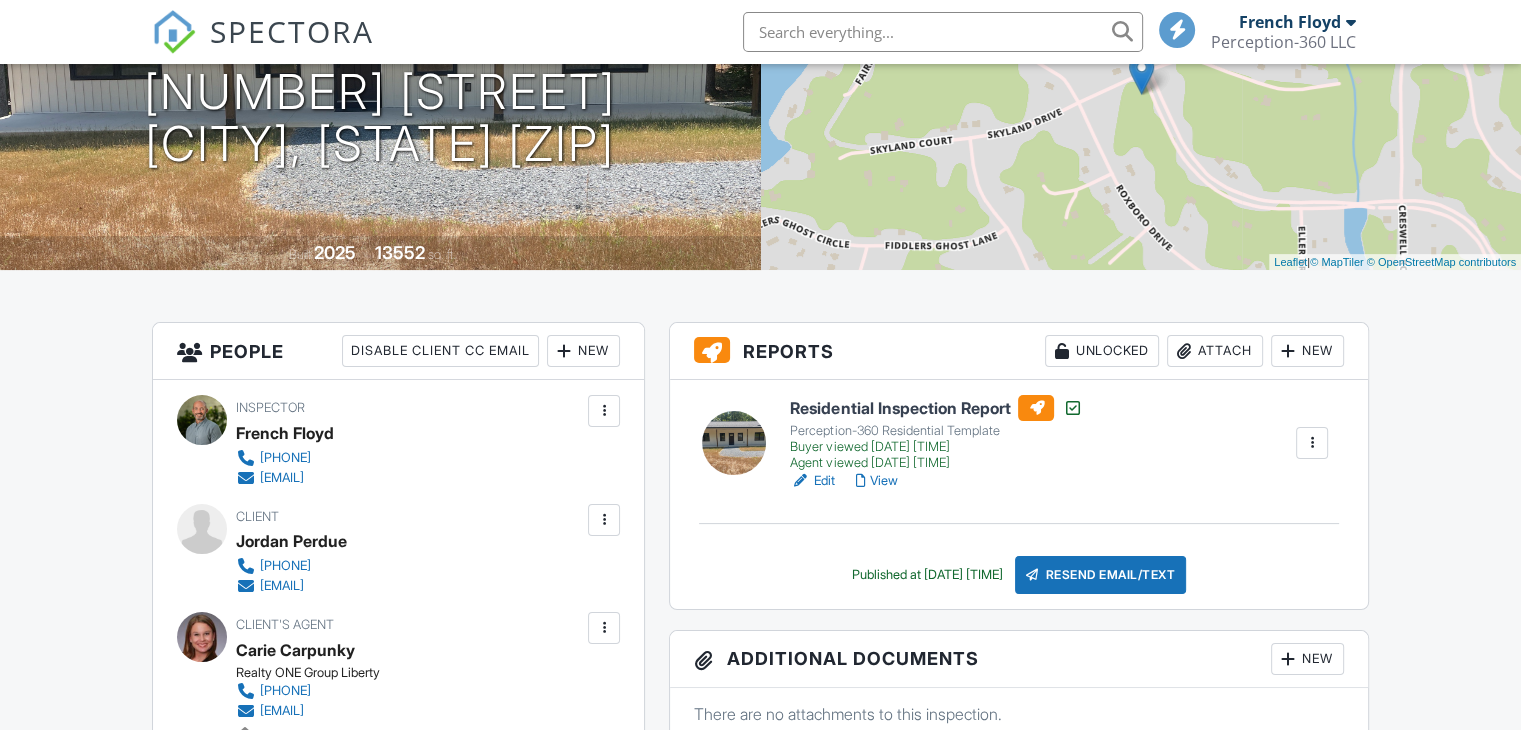 click on "View" at bounding box center [876, 481] 